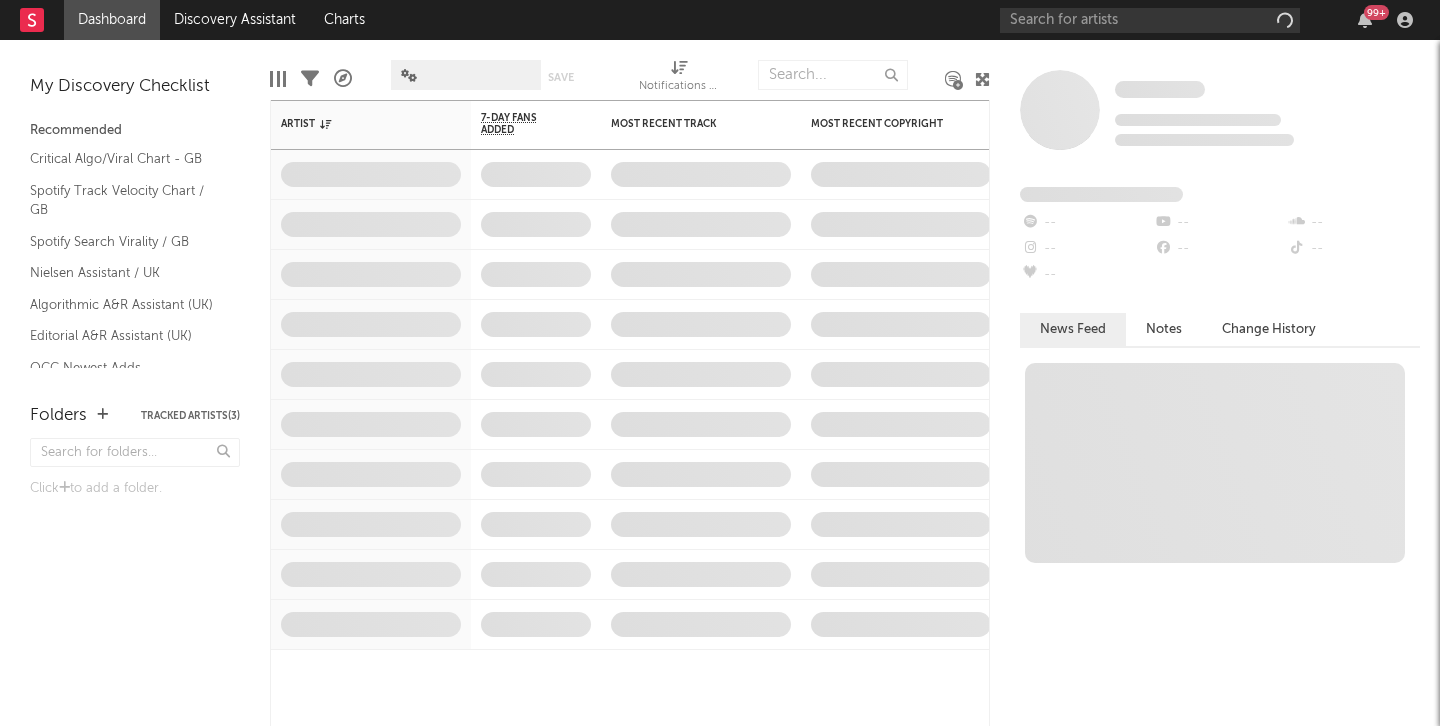 scroll, scrollTop: 0, scrollLeft: 0, axis: both 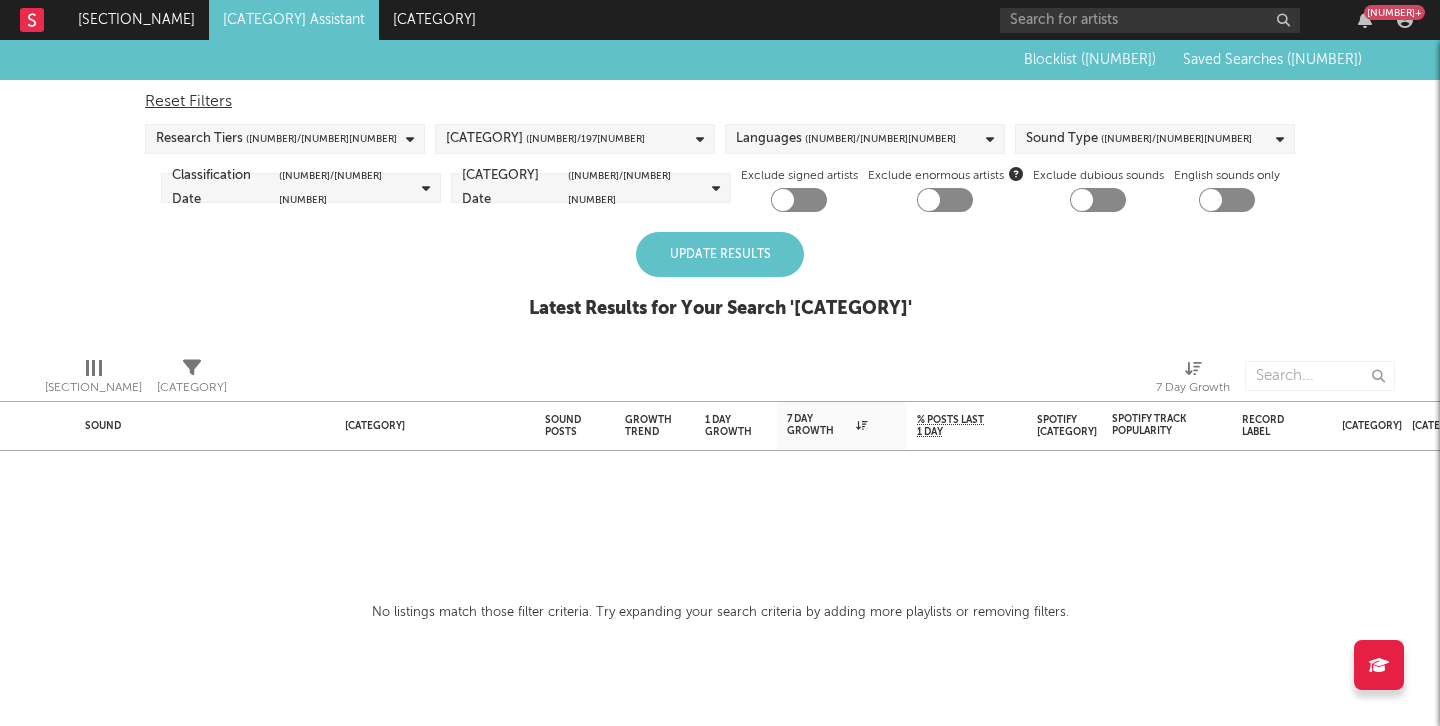 click on "Update Results" at bounding box center (720, 254) 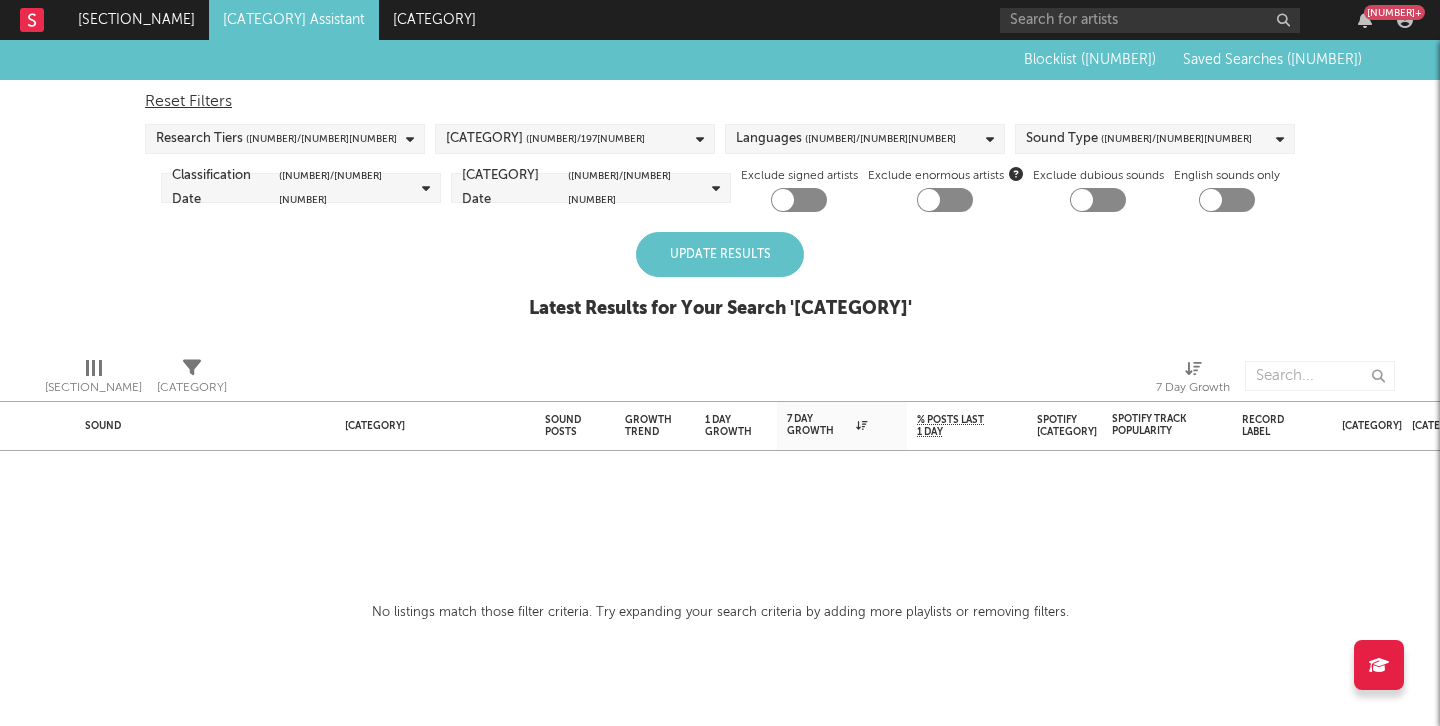 click on "Update Results" at bounding box center (720, 254) 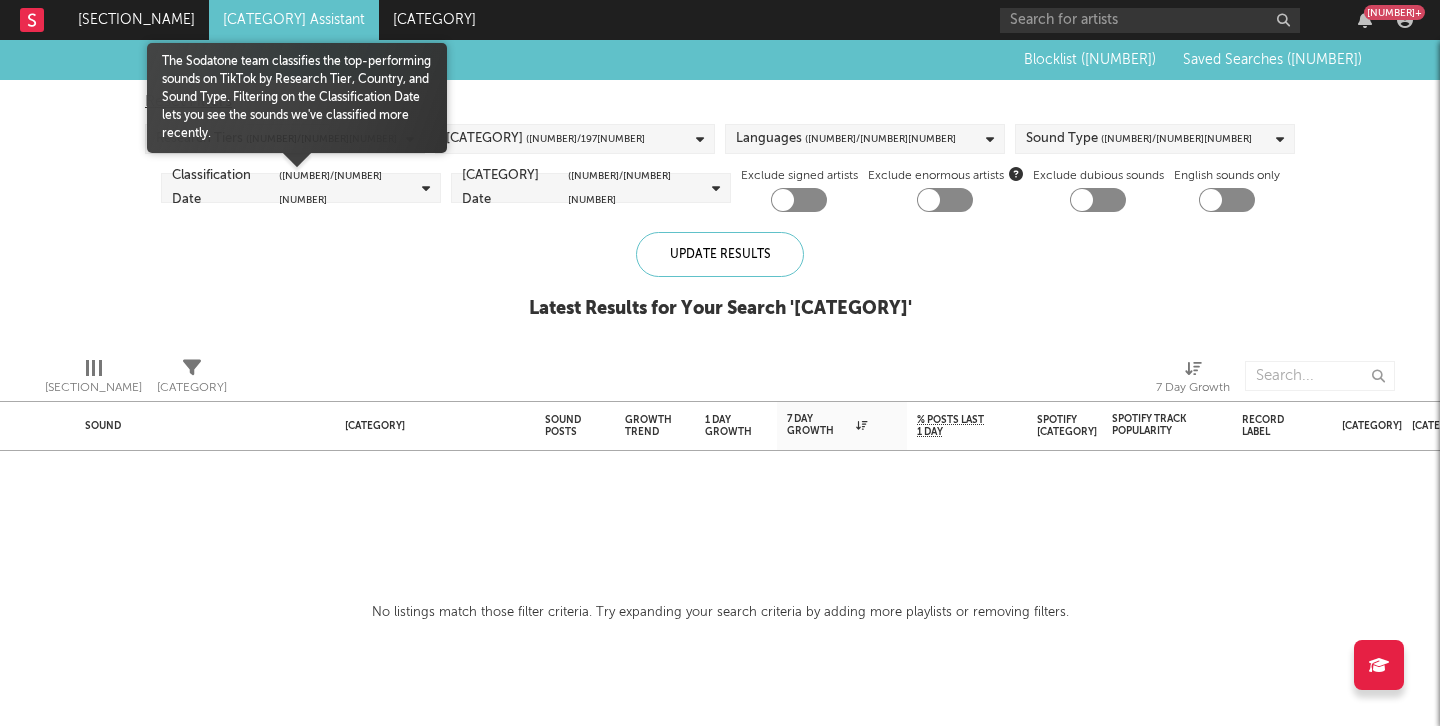 click on "[CATEGORY] Date ( [NUMBER] / [NUMBER] selected)" at bounding box center (301, 188) 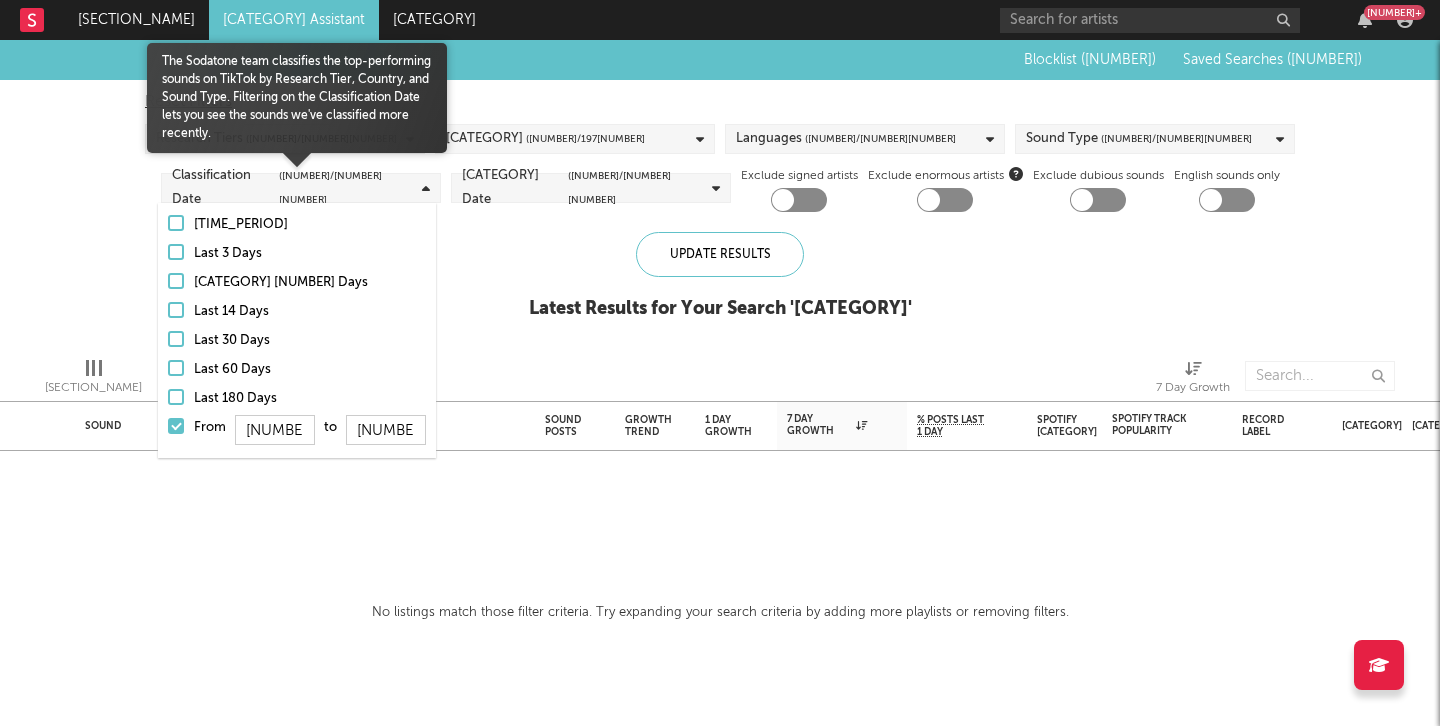 click at bounding box center (176, 426) 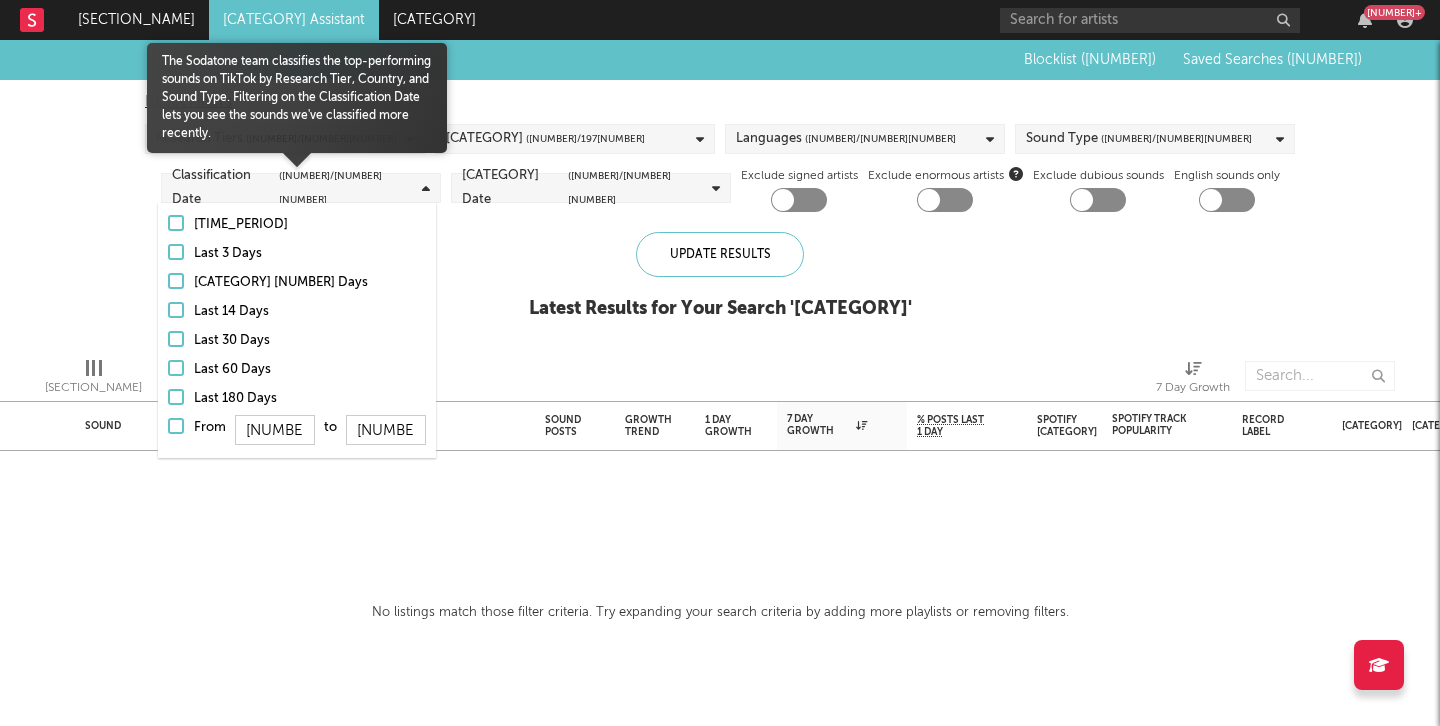 type 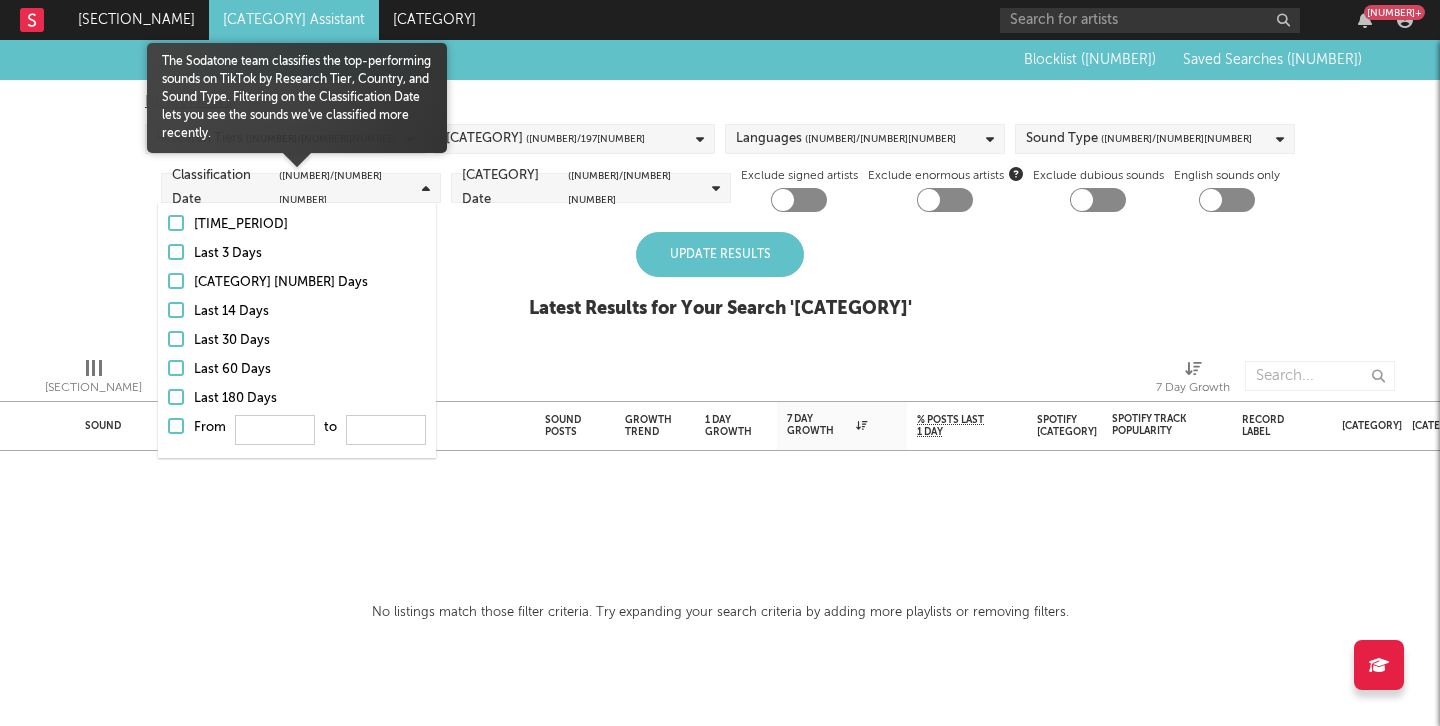 click on "Last 30 Days" at bounding box center (310, 341) 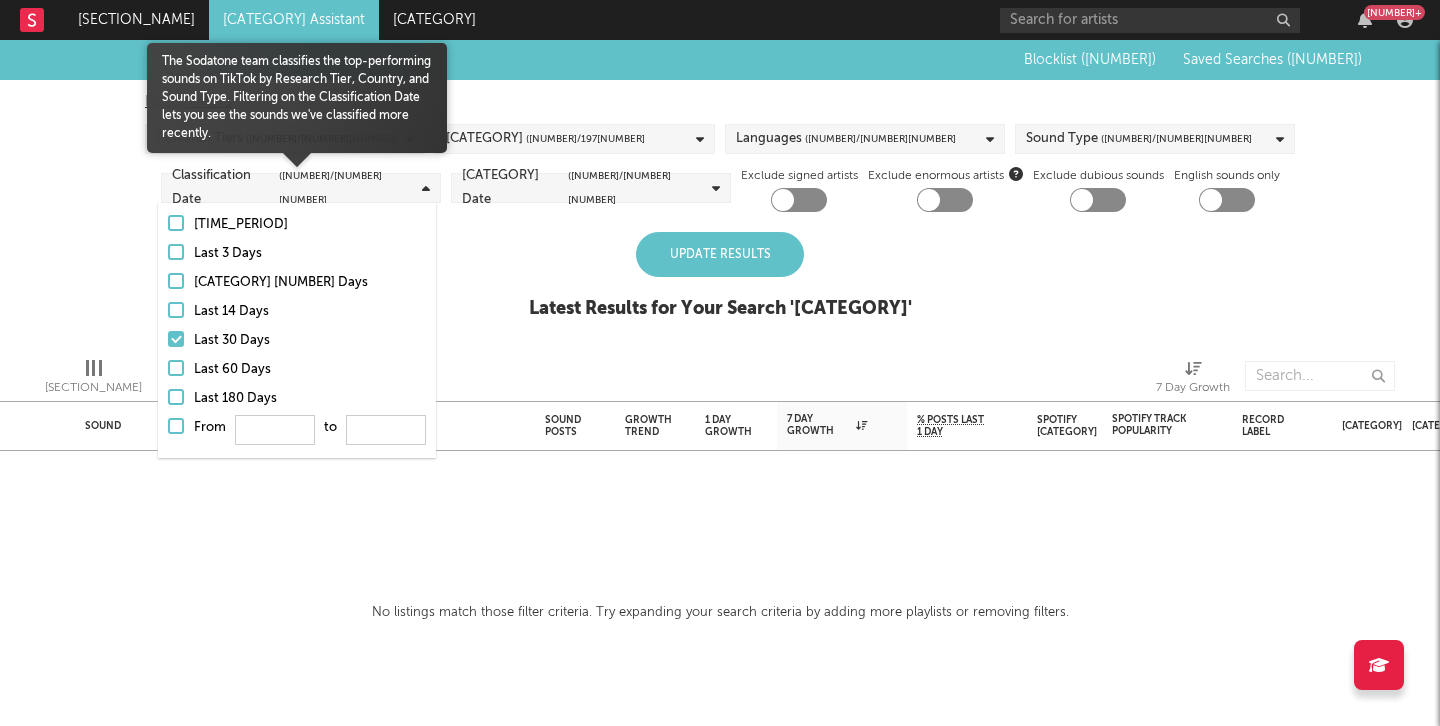 click on "Last 30 Days" at bounding box center (310, 341) 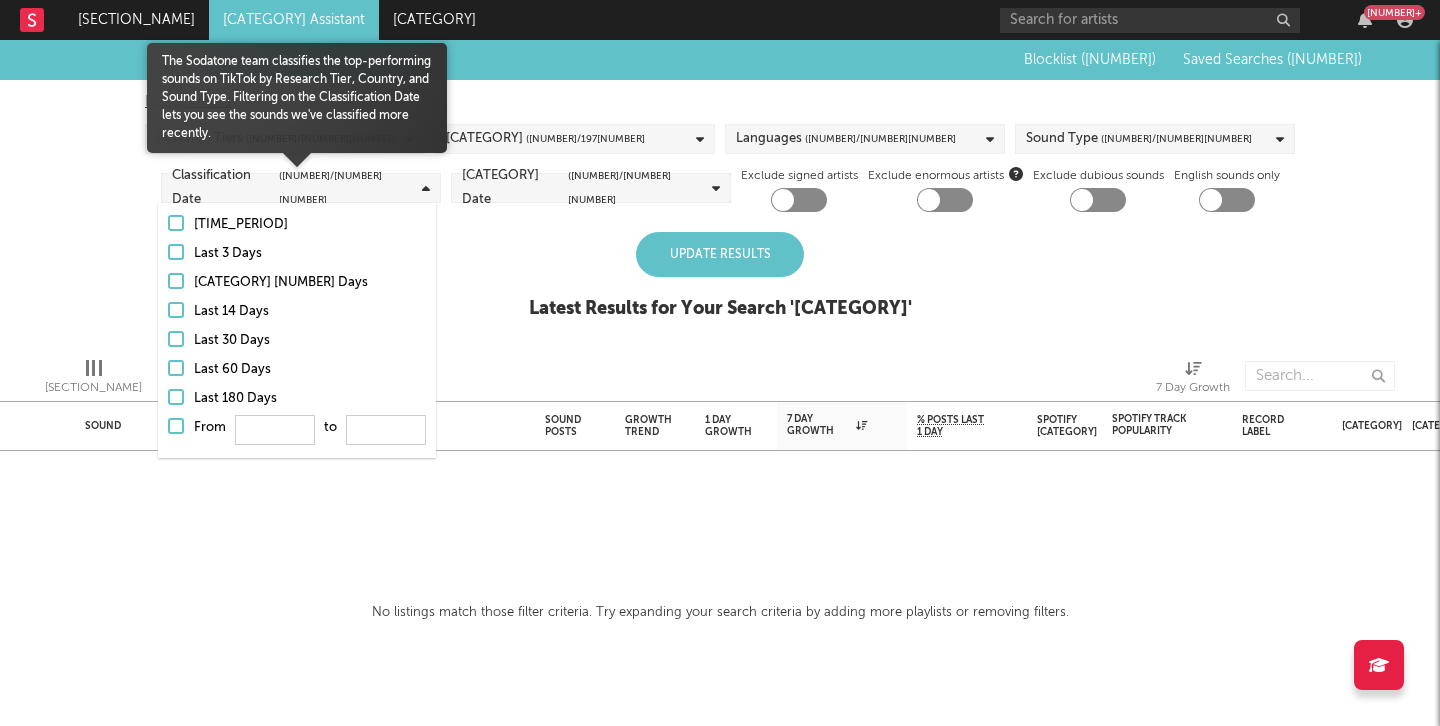 click on "[CATEGORY] [NUMBER] Days" at bounding box center [310, 283] 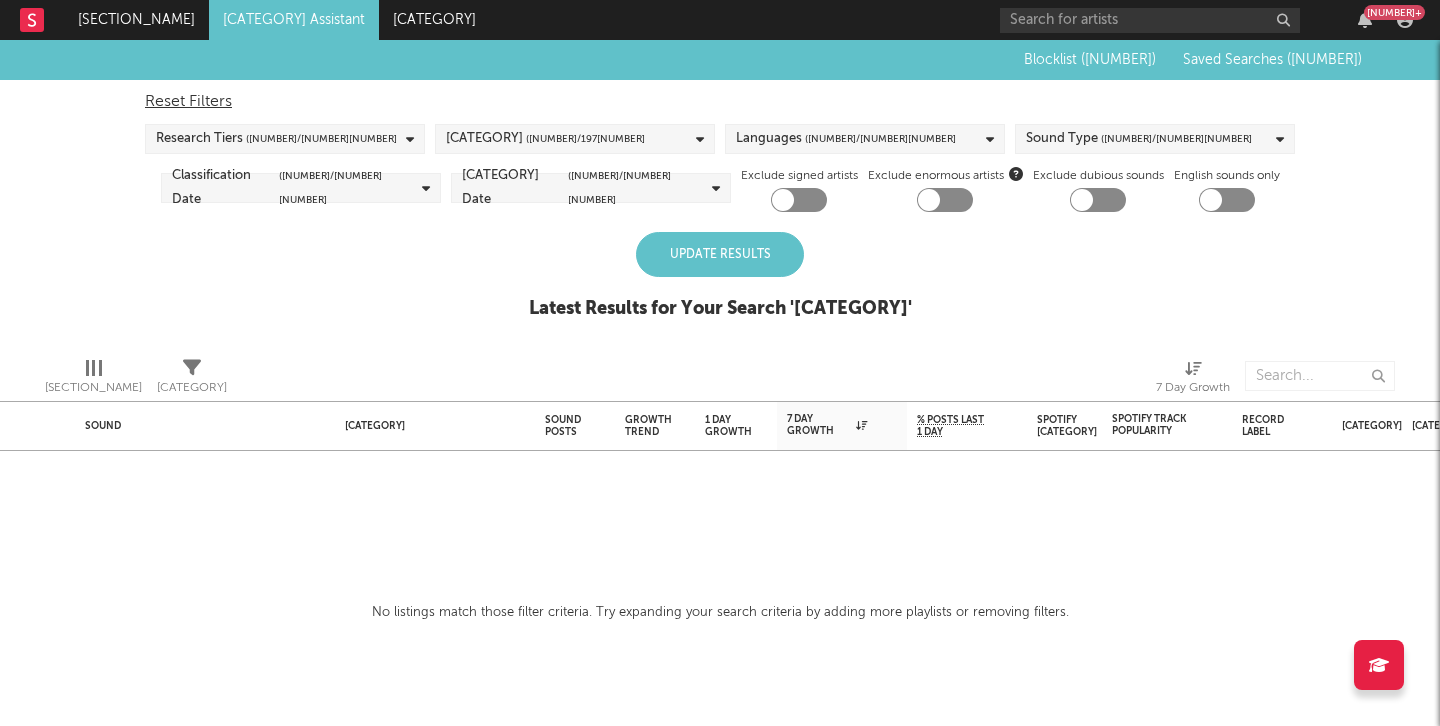 click on "Update Results" at bounding box center [720, 254] 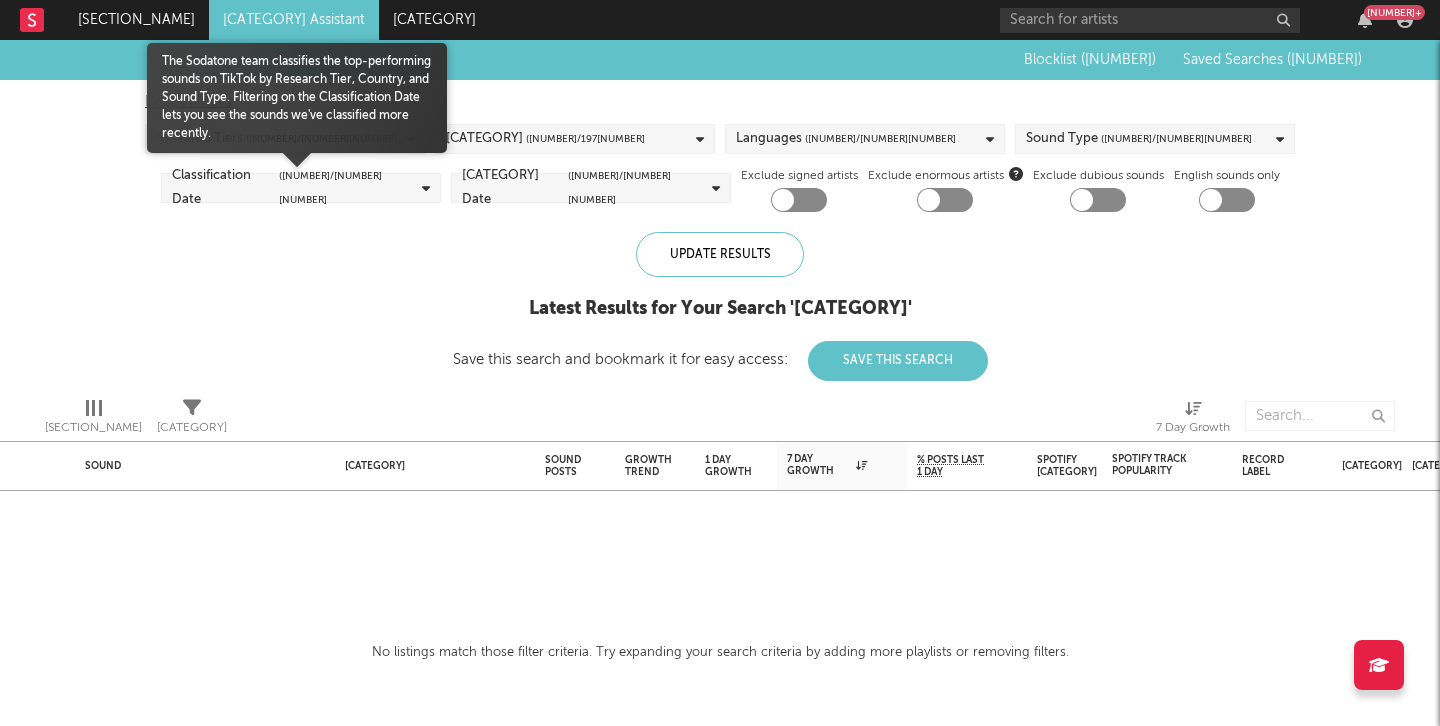 click on "[CATEGORY] Date ( [NUMBER] / [NUMBER] selected)" at bounding box center [301, 188] 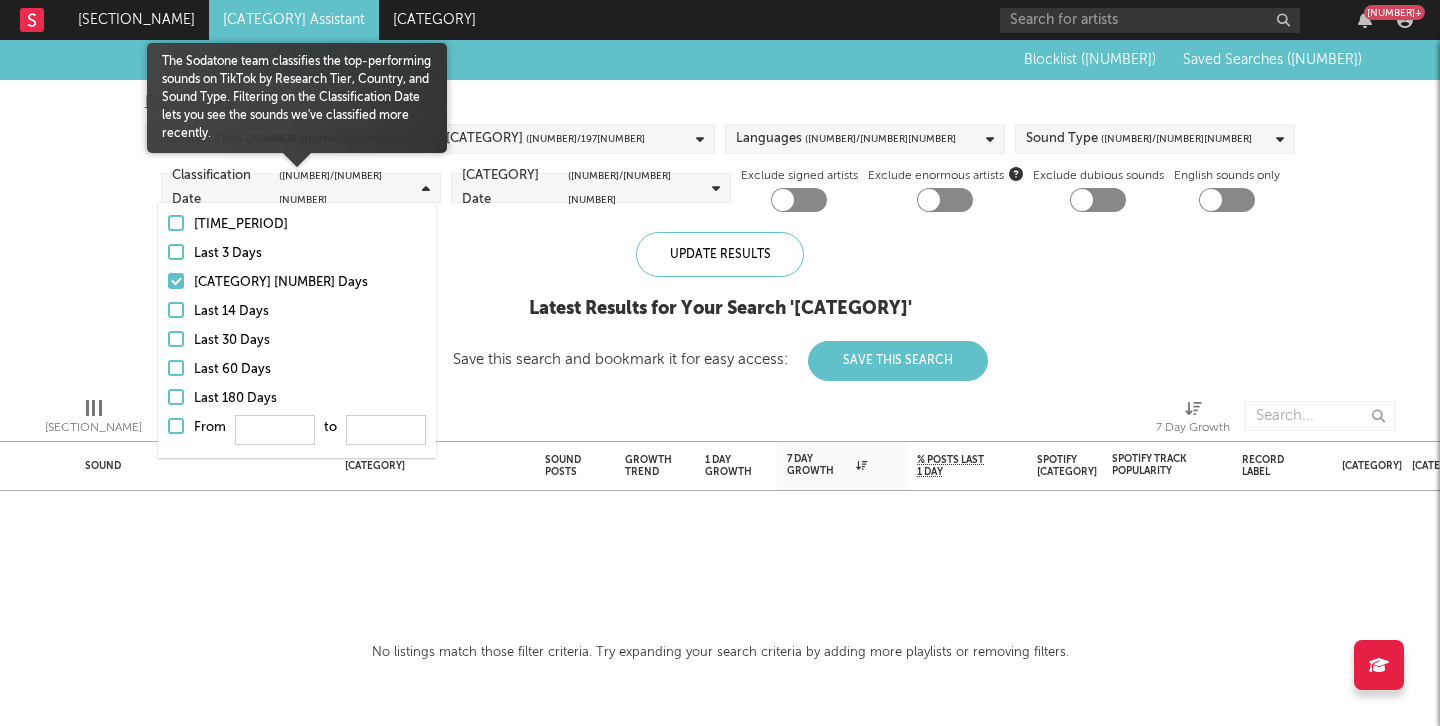 click at bounding box center (176, 426) 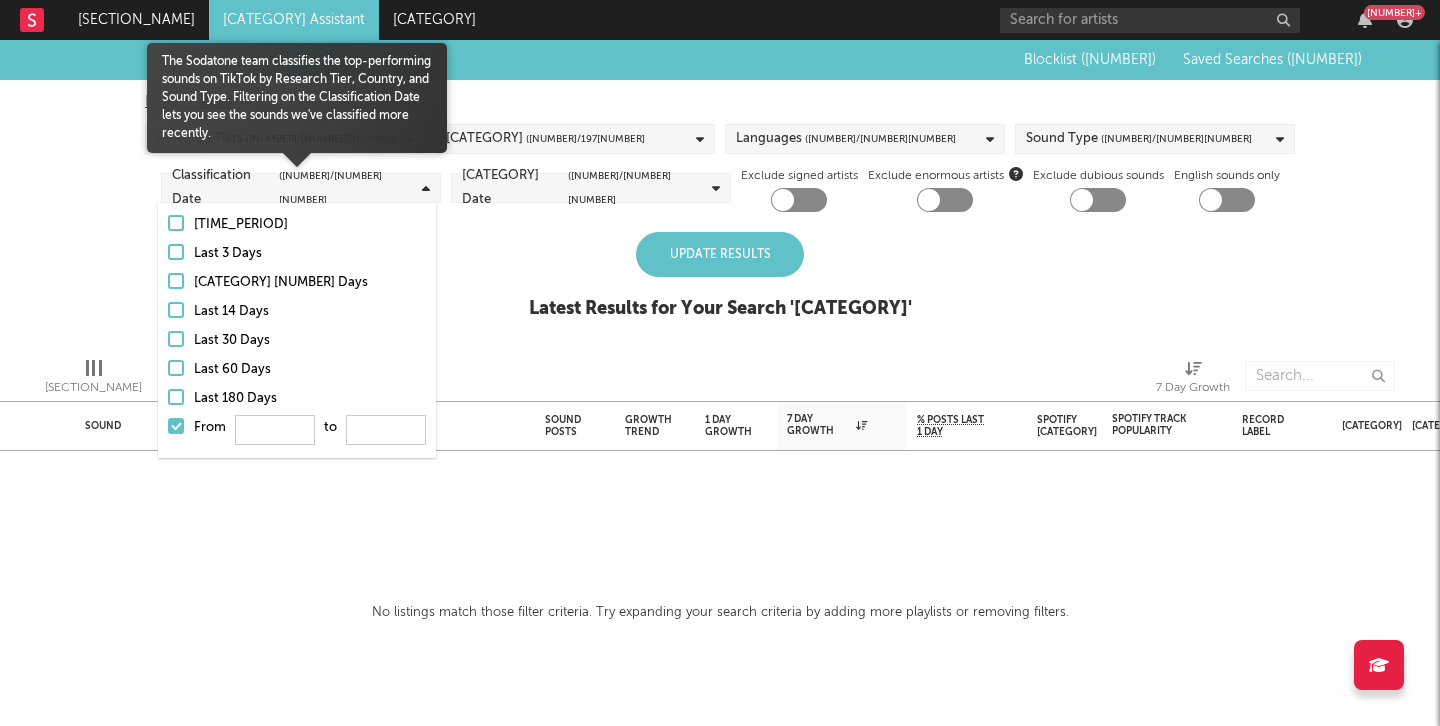 click at bounding box center [176, 426] 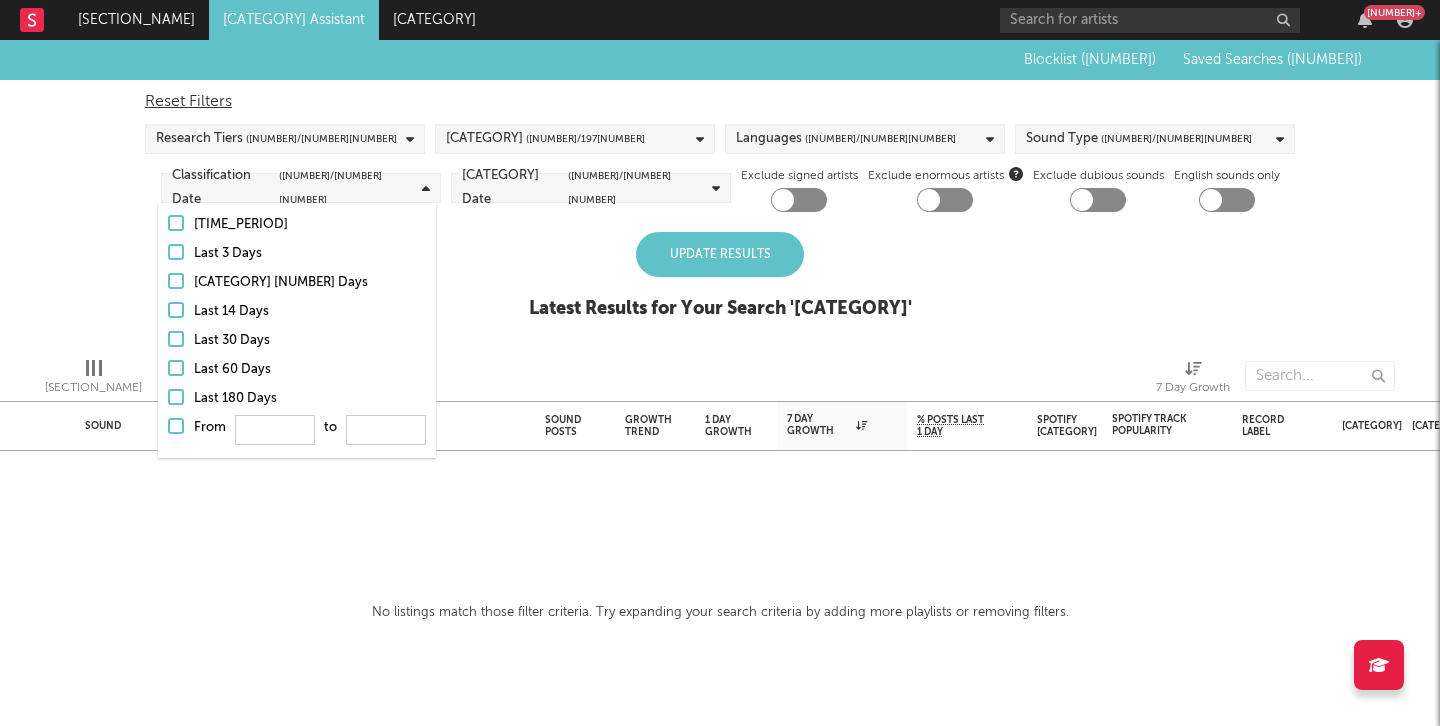 click on "Update Results" at bounding box center (720, 254) 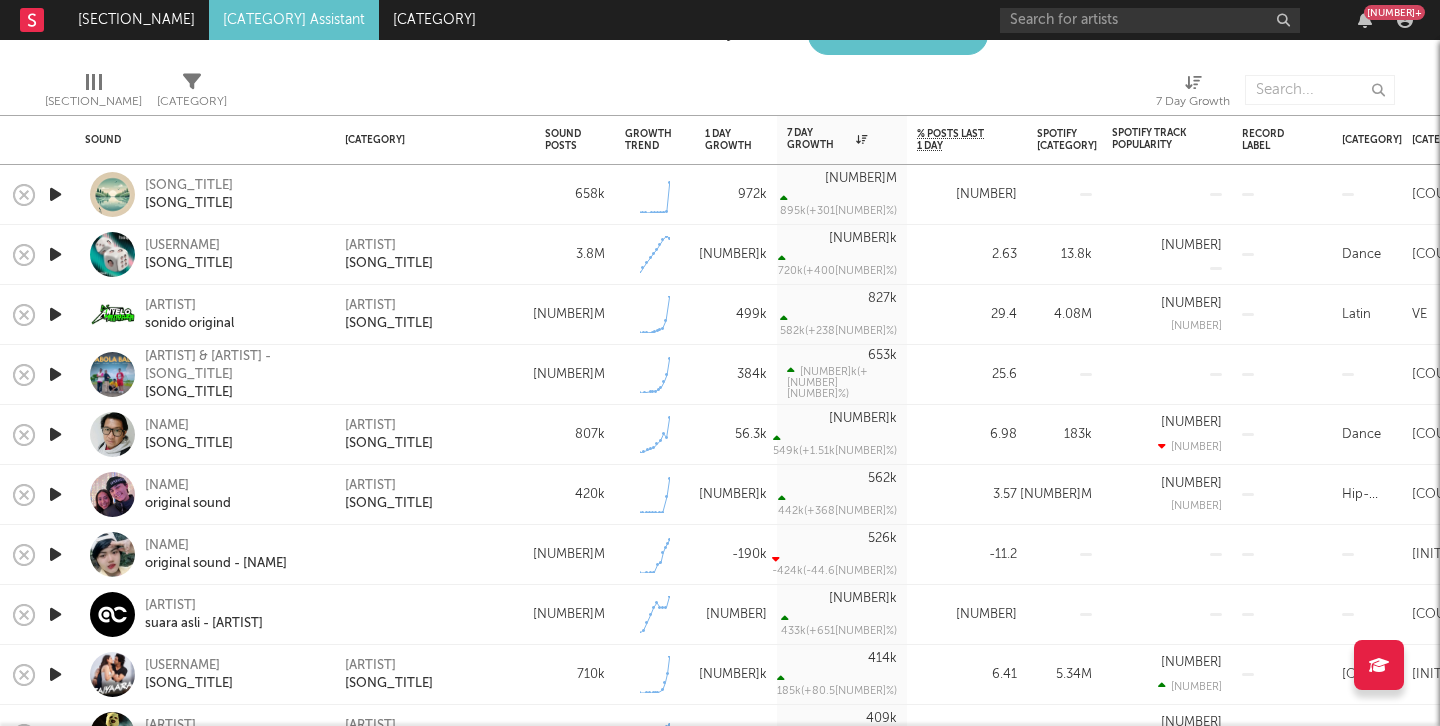 click at bounding box center (55, 194) 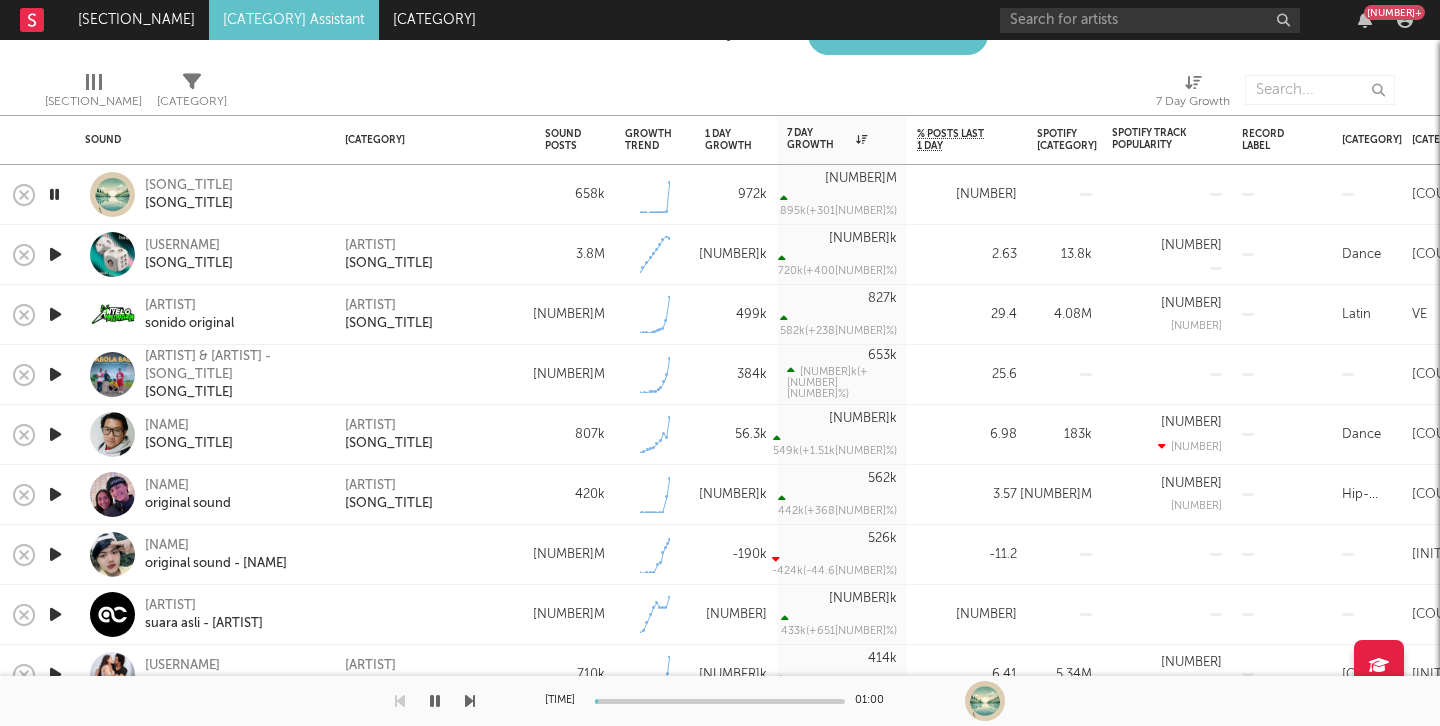 click at bounding box center [55, 254] 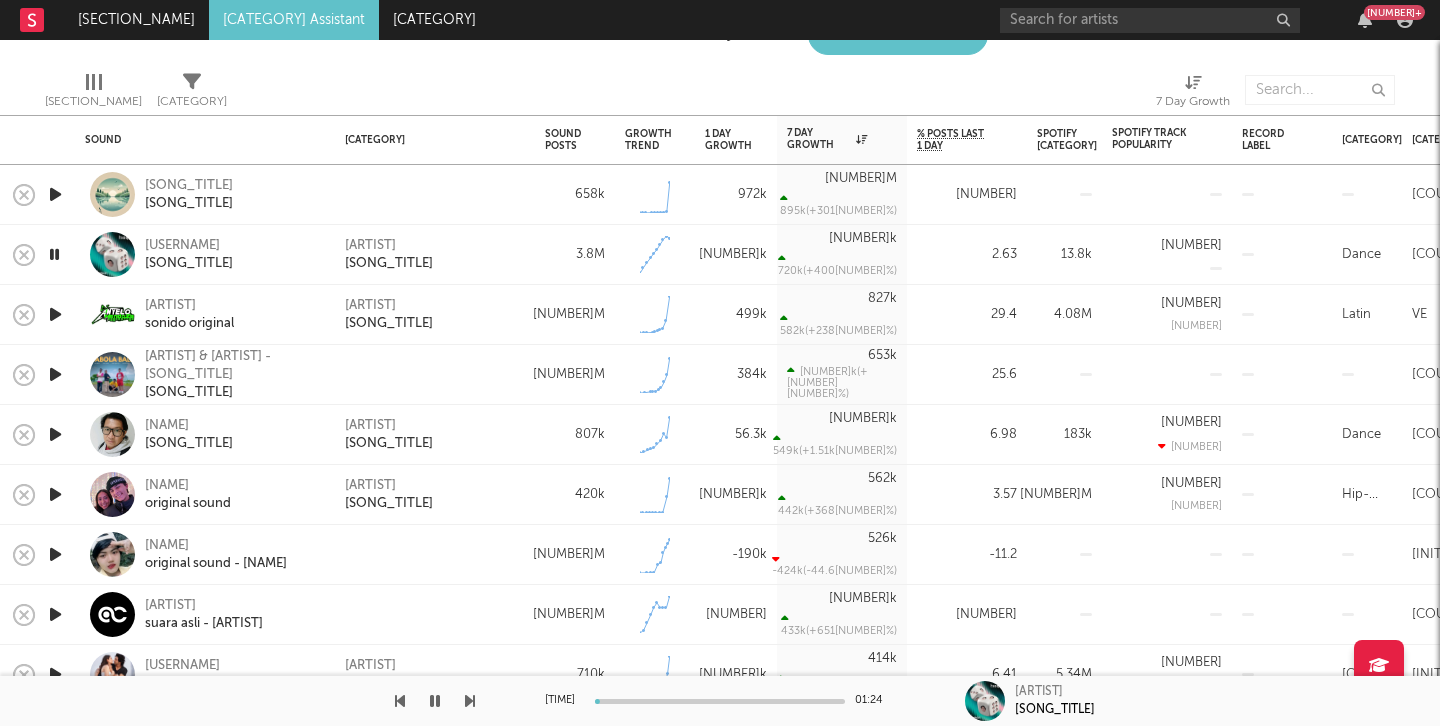 click at bounding box center (55, 314) 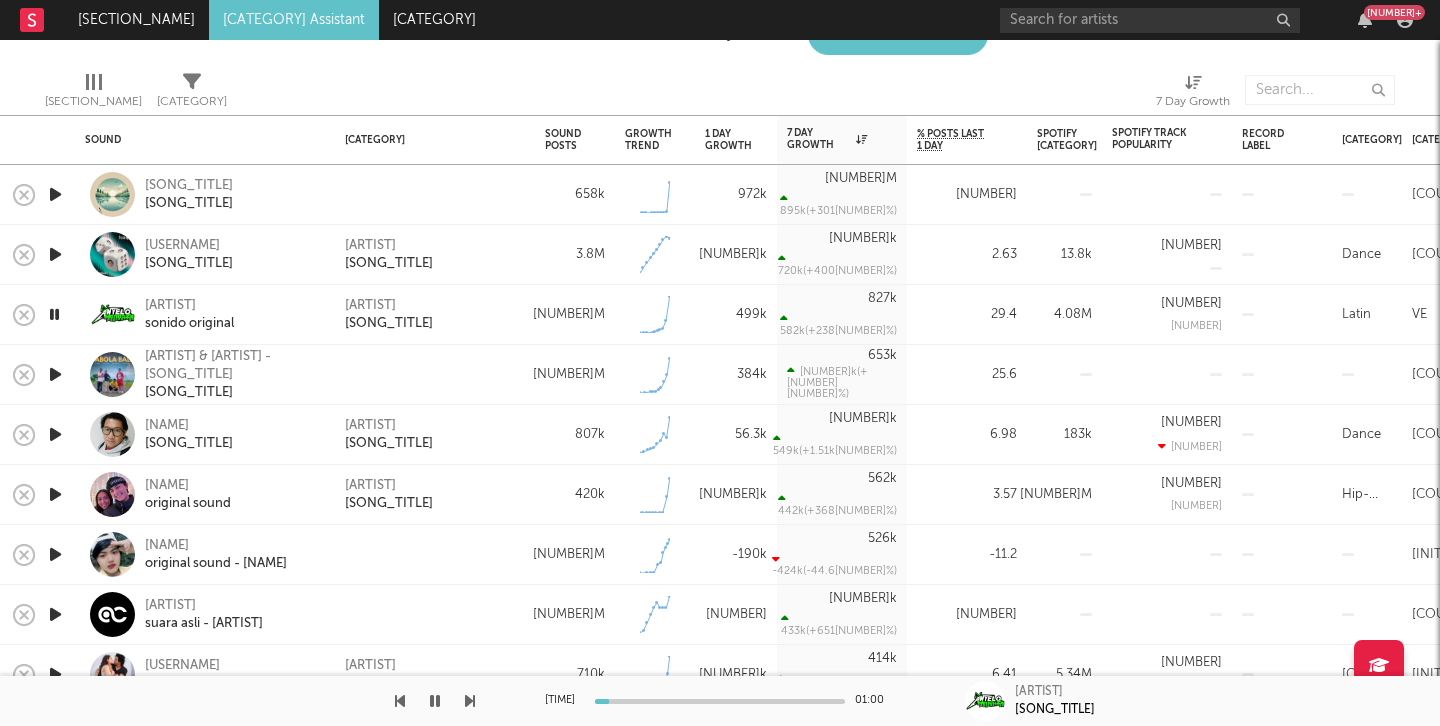 click at bounding box center (55, 494) 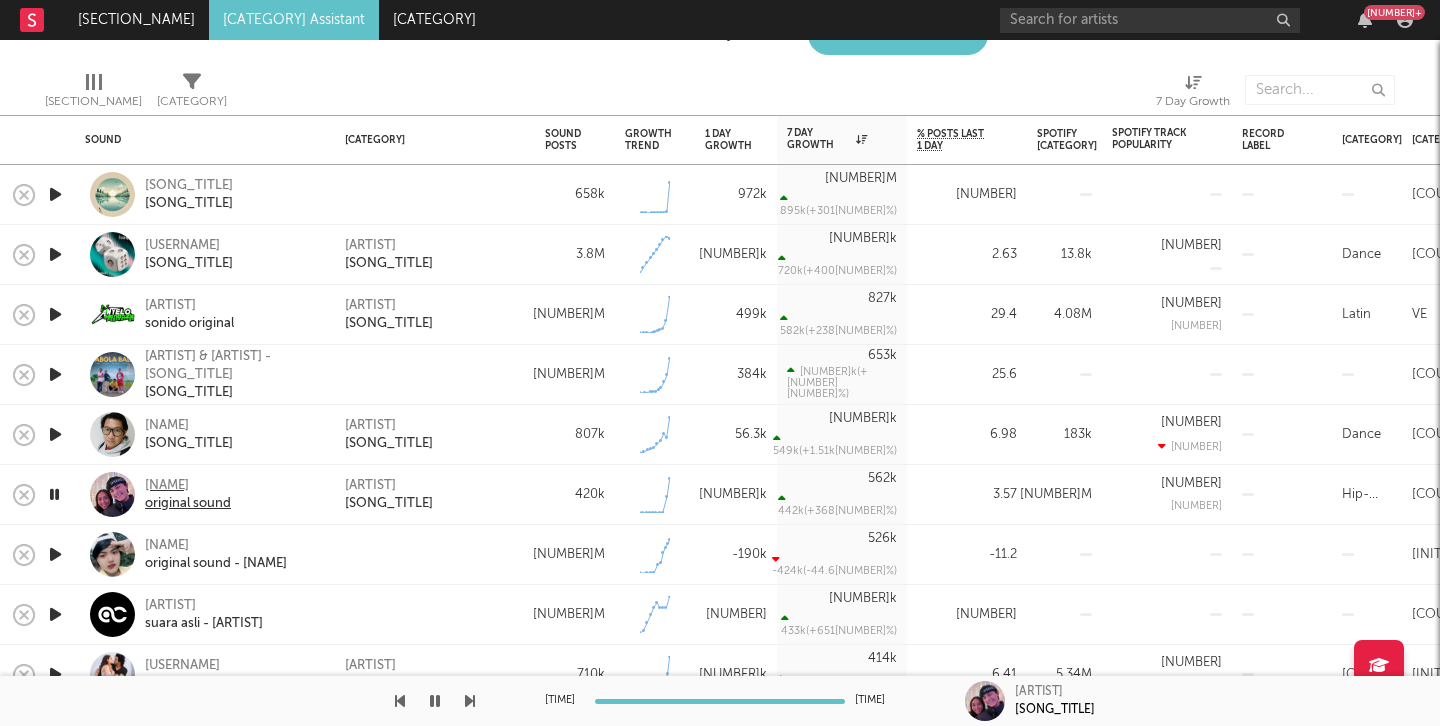 click on "[NAME]" at bounding box center (188, 486) 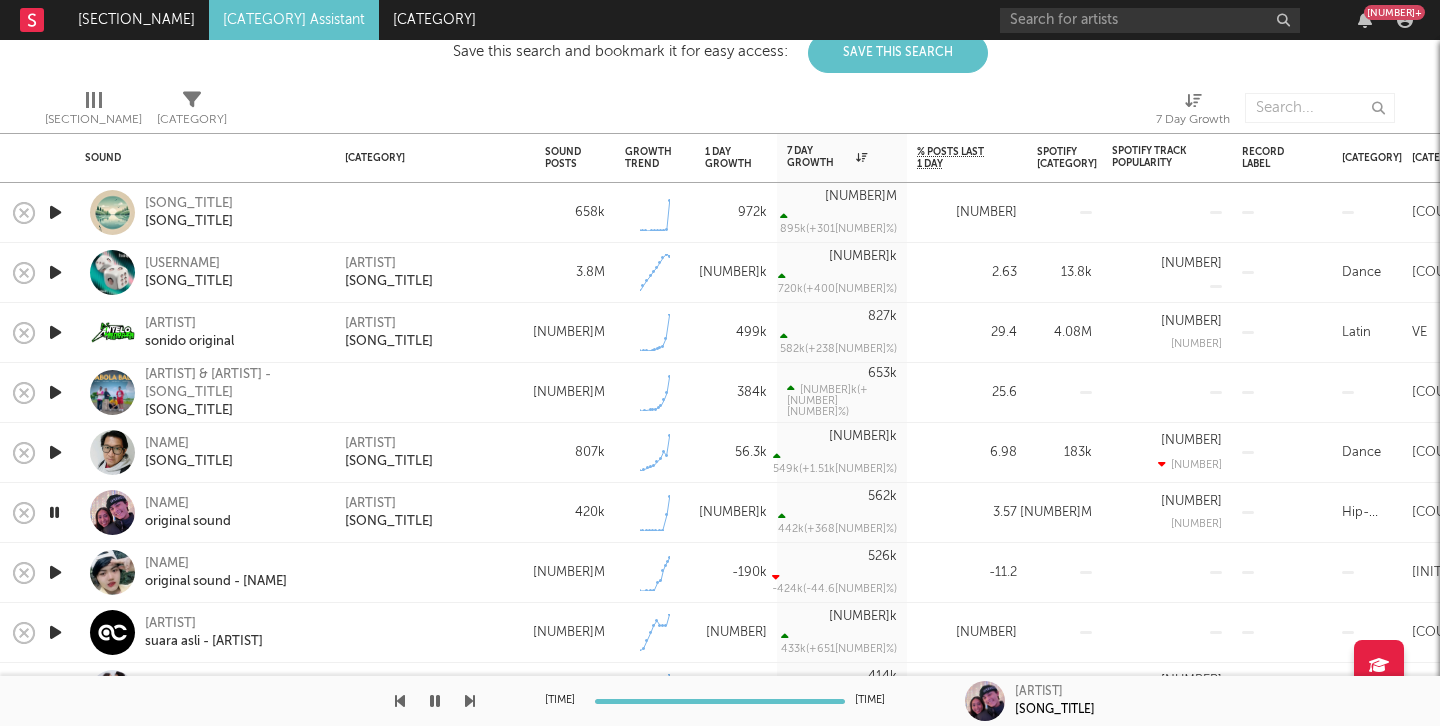 click at bounding box center (55, 452) 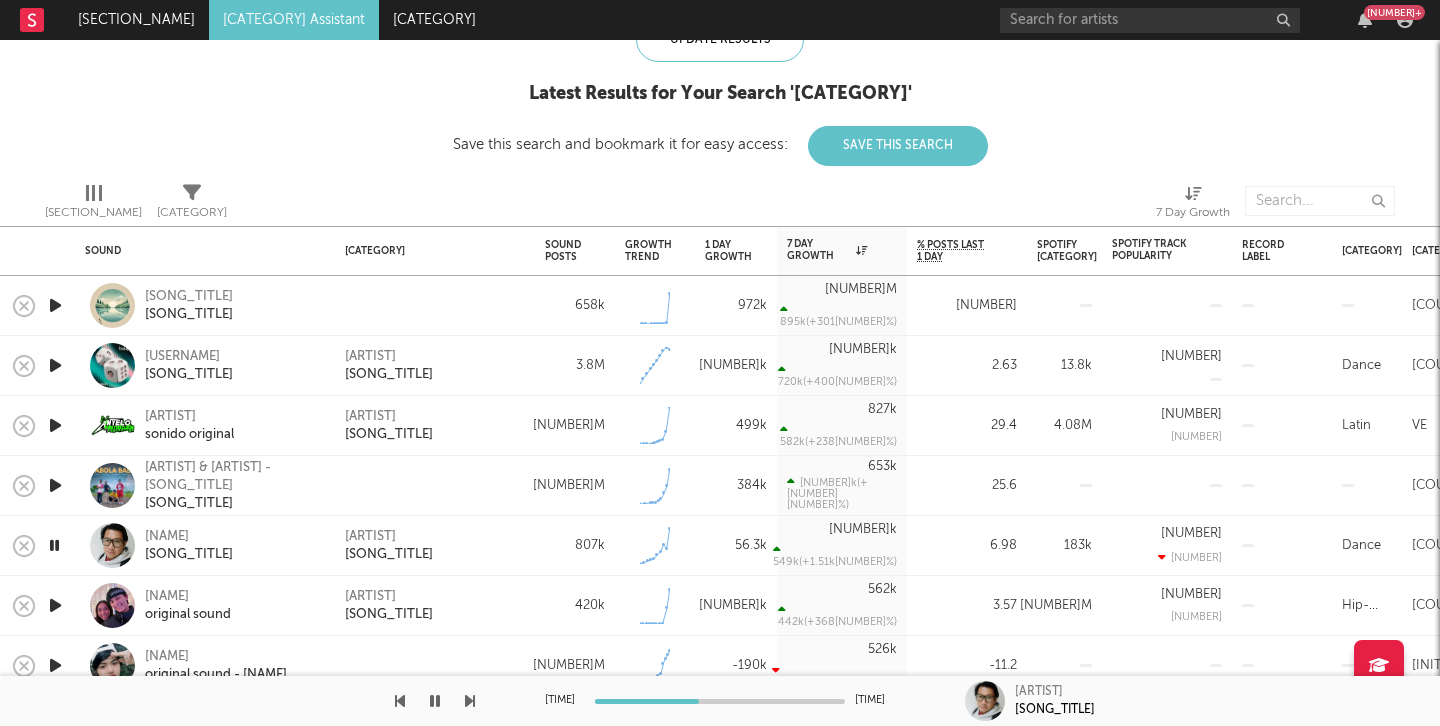 click at bounding box center [55, 485] 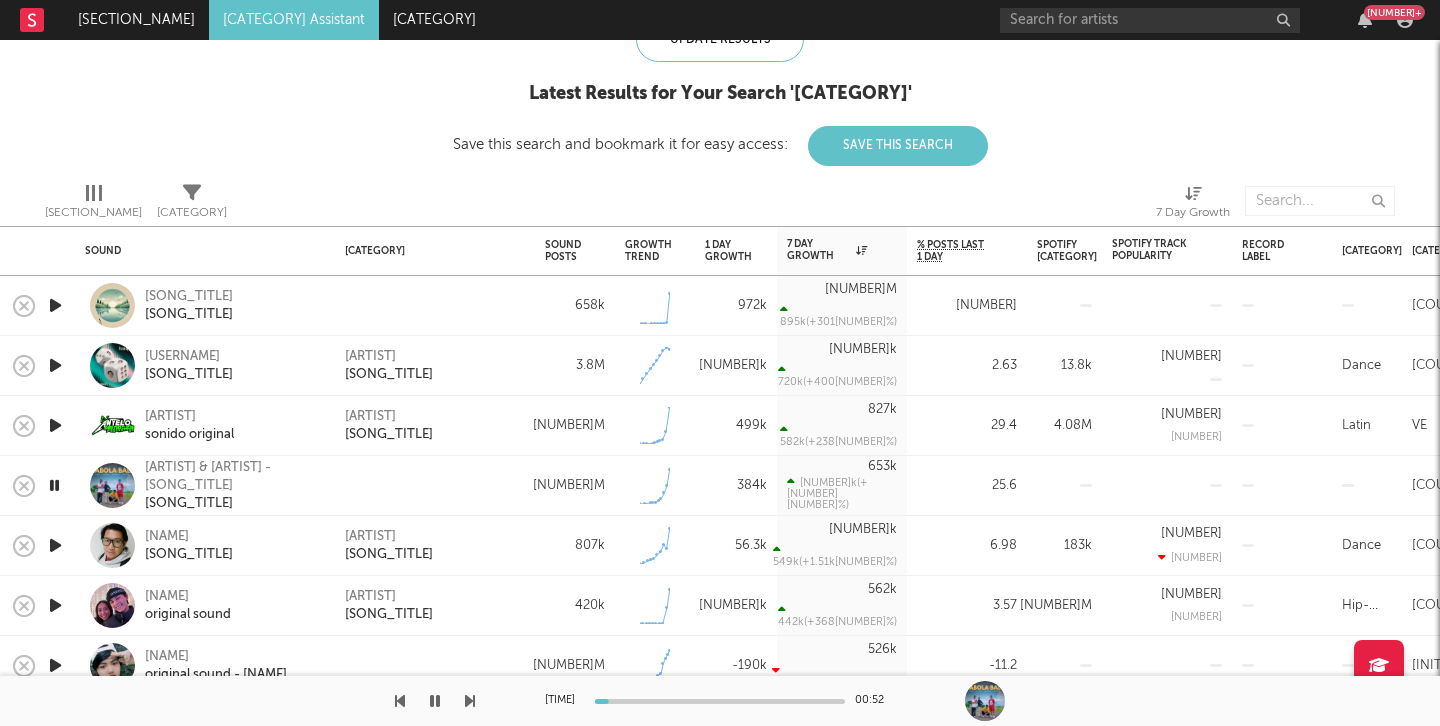 click at bounding box center (55, 425) 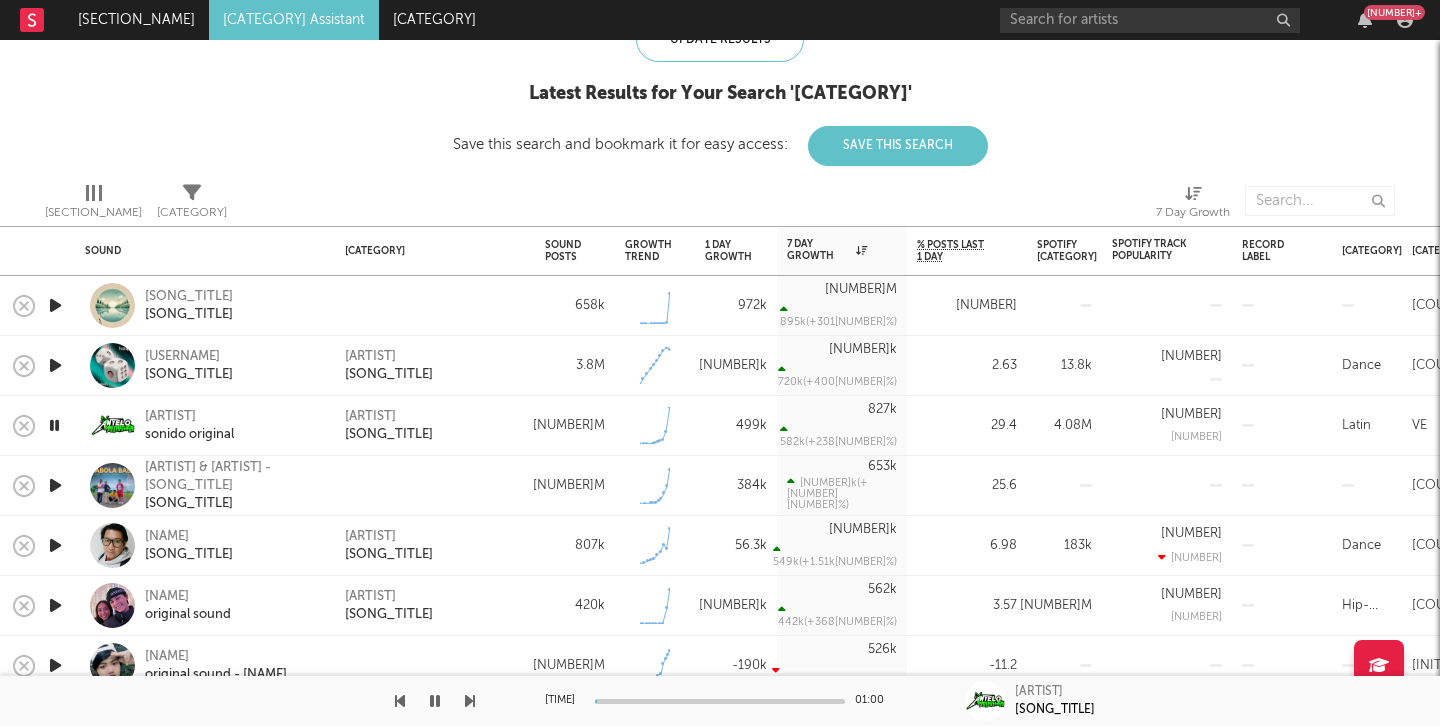 click at bounding box center [55, 365] 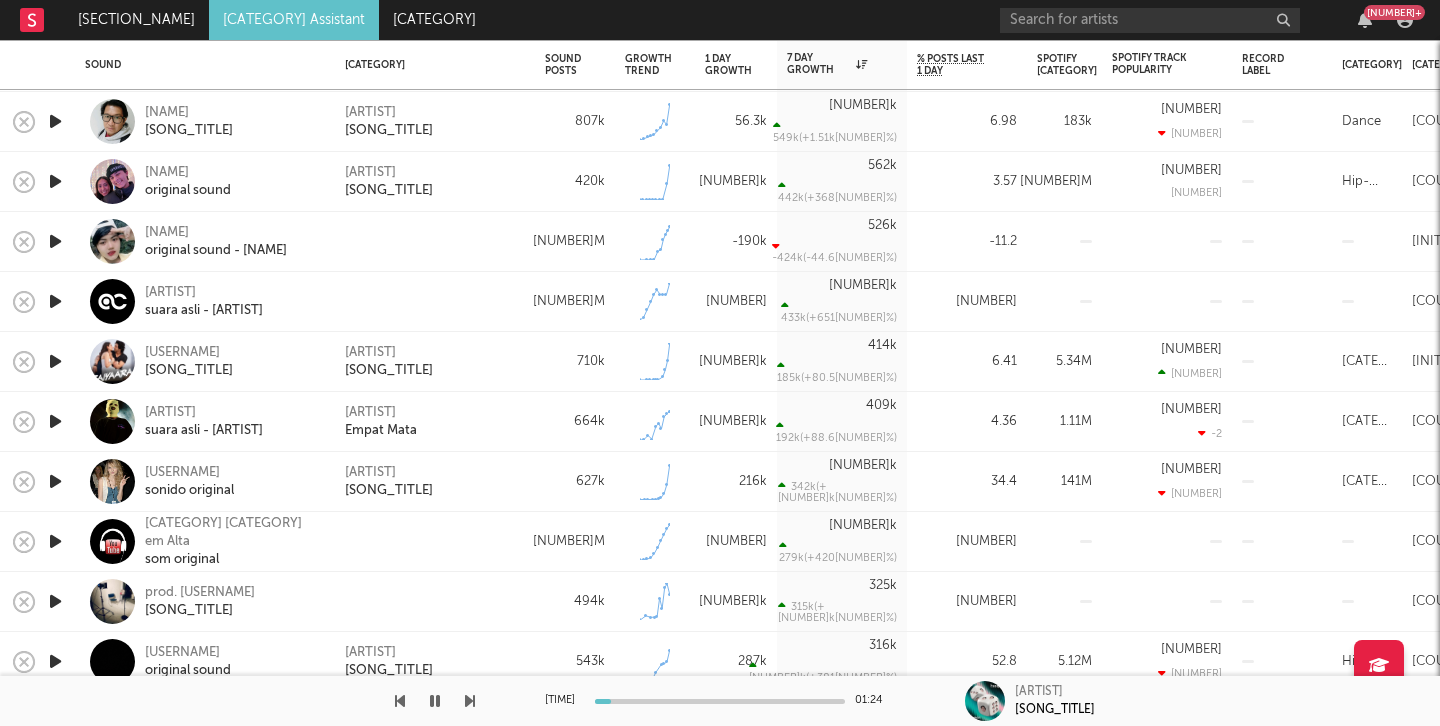 click at bounding box center [55, 481] 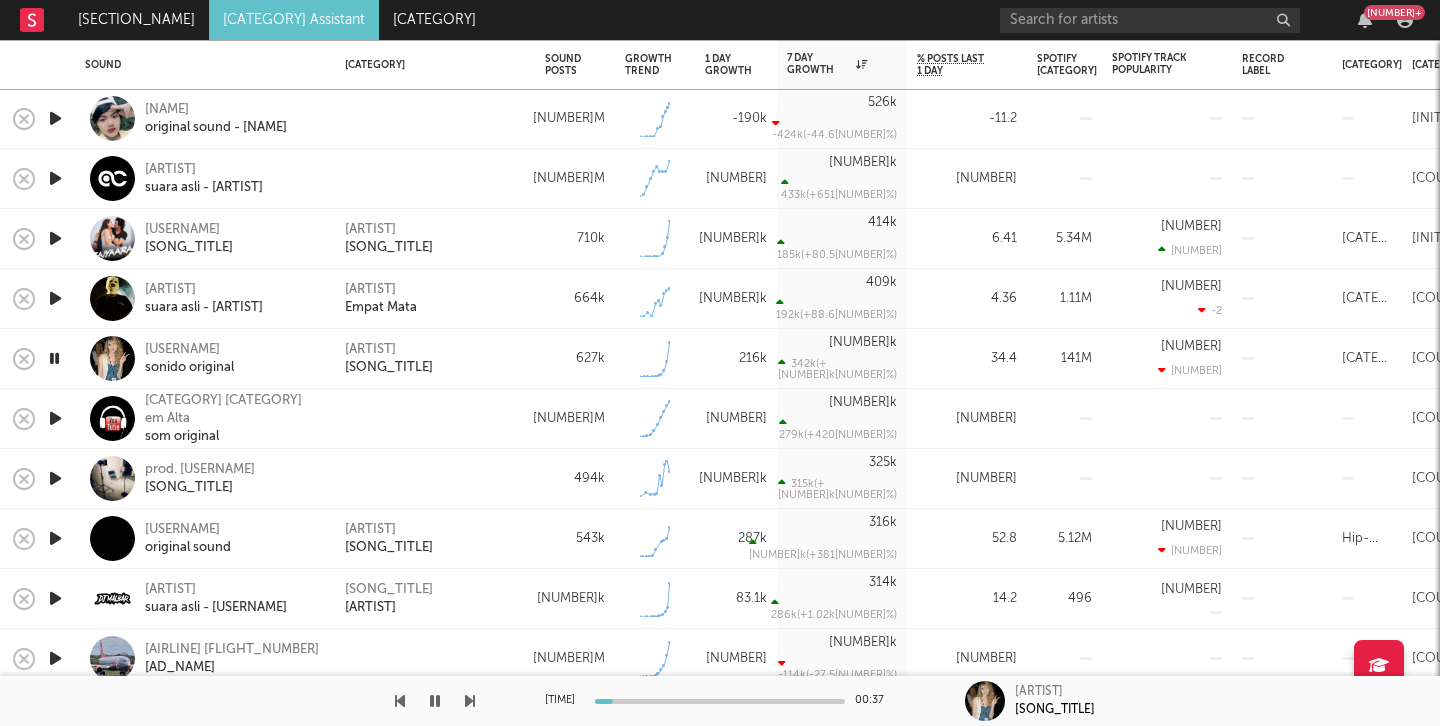 click at bounding box center [55, 418] 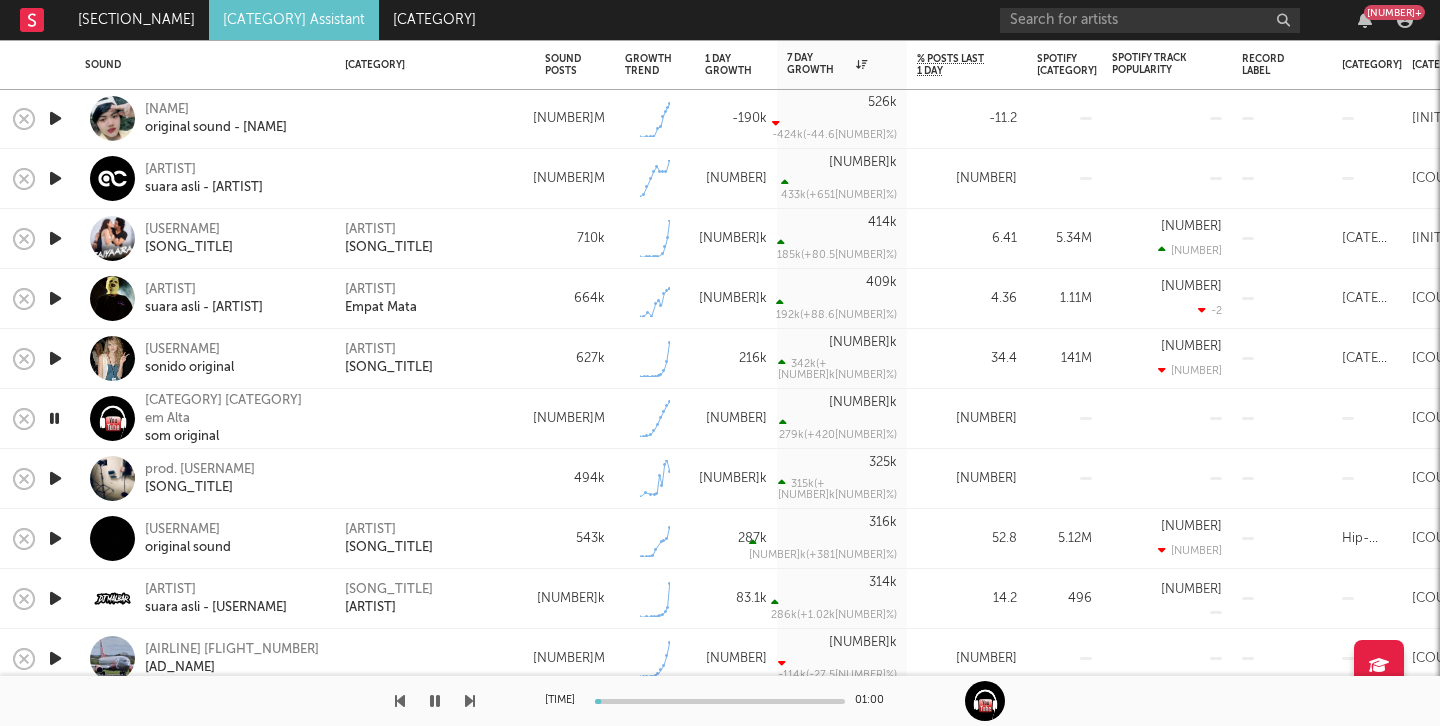 click at bounding box center (55, 478) 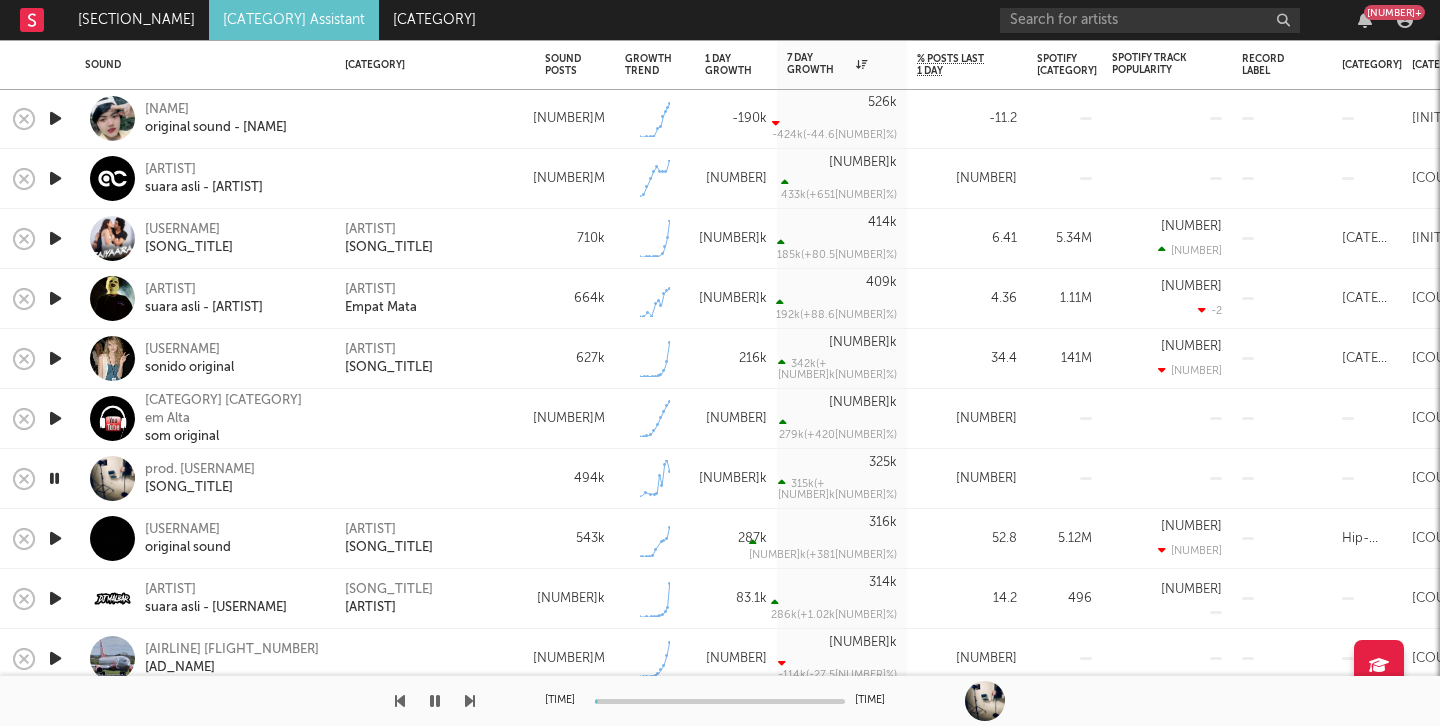 click at bounding box center (55, 538) 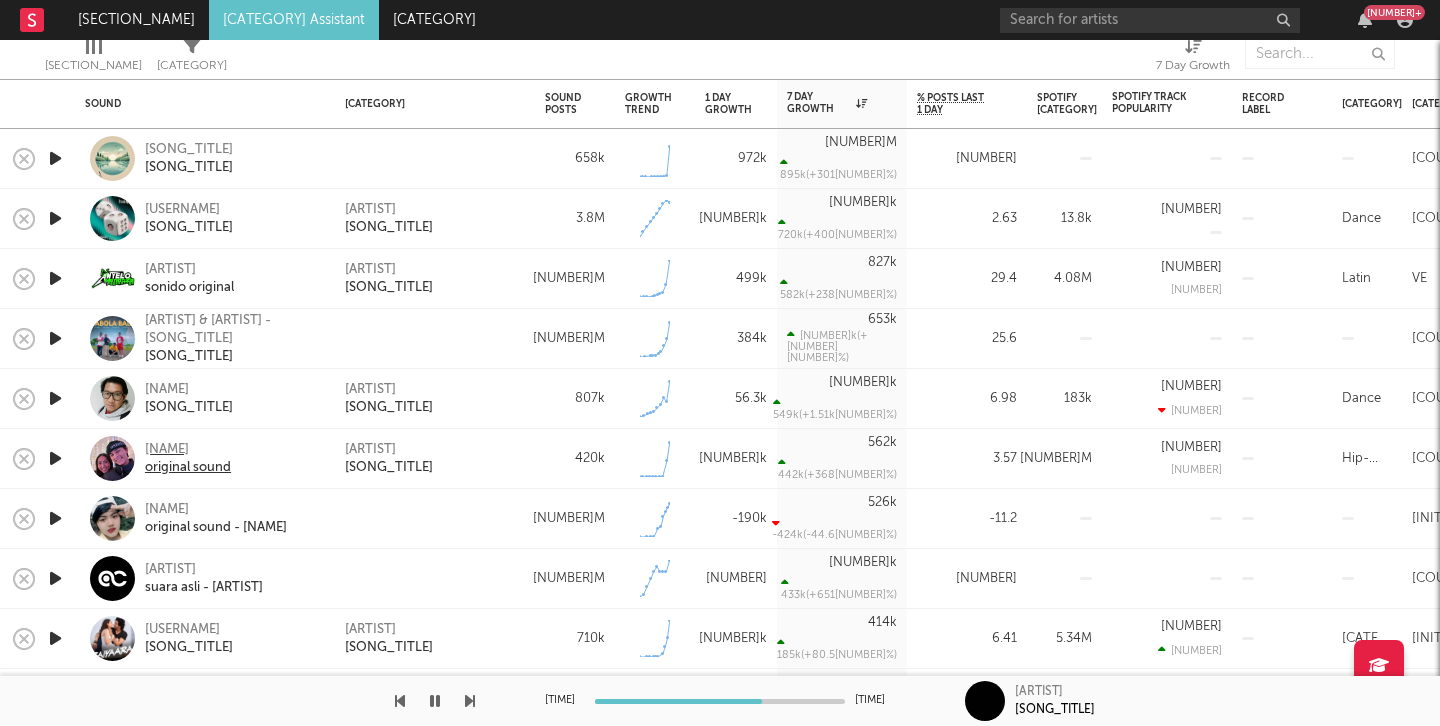 click on "[NAME]" at bounding box center (188, 450) 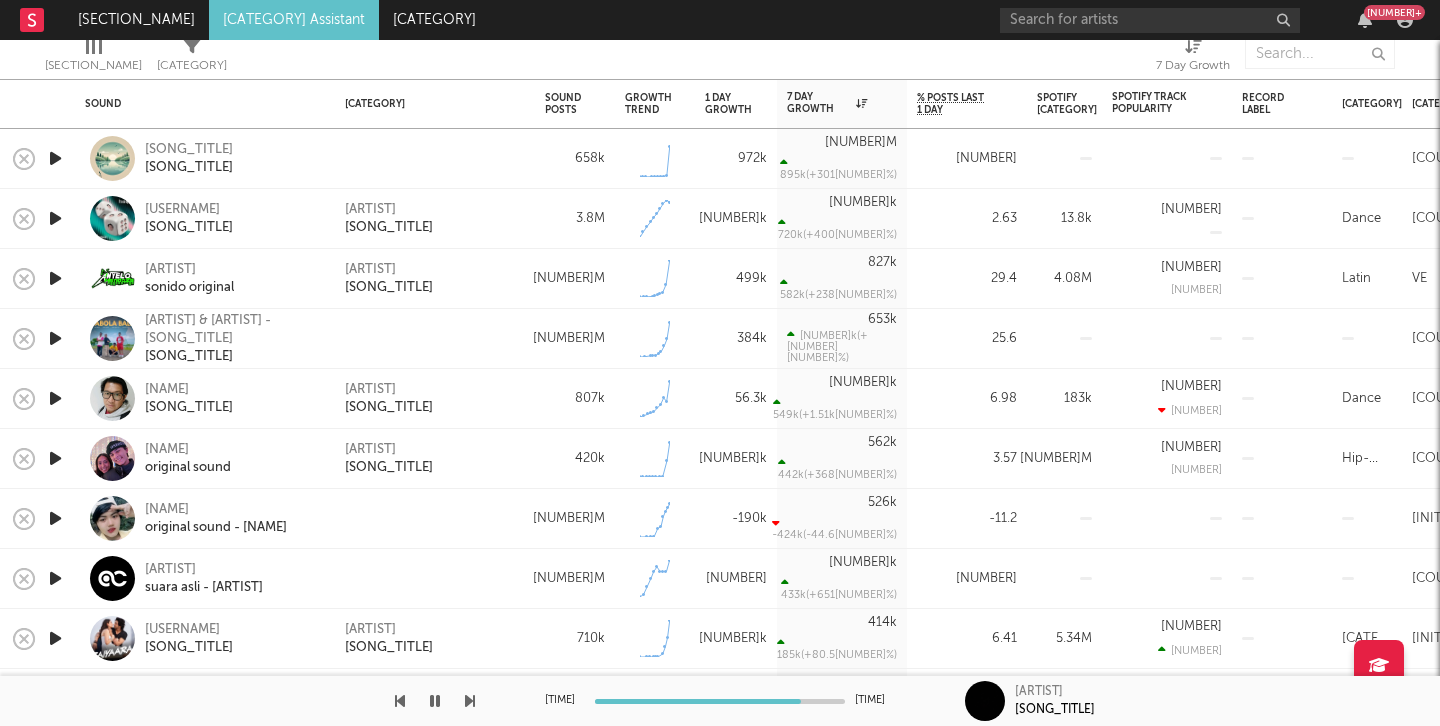 click at bounding box center [435, 701] 